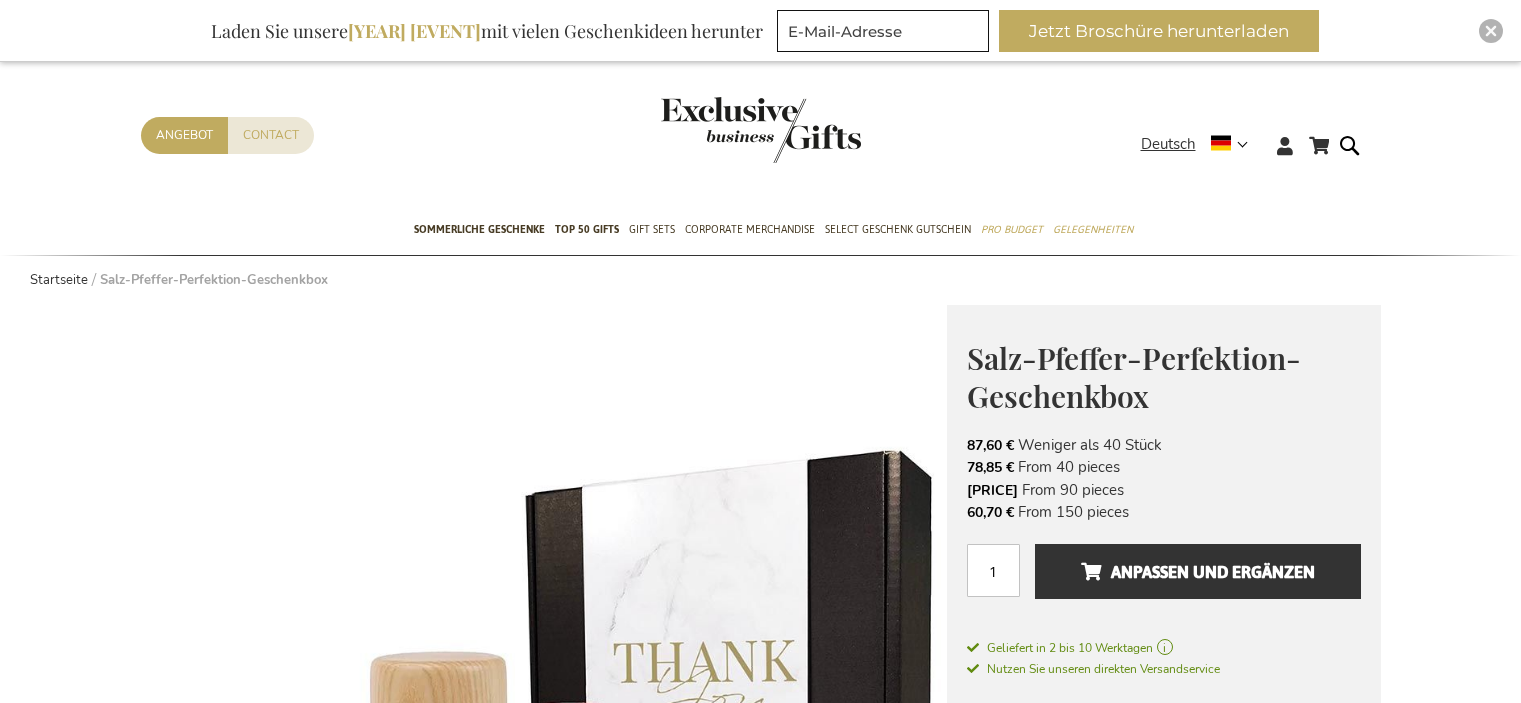 scroll, scrollTop: 546, scrollLeft: 0, axis: vertical 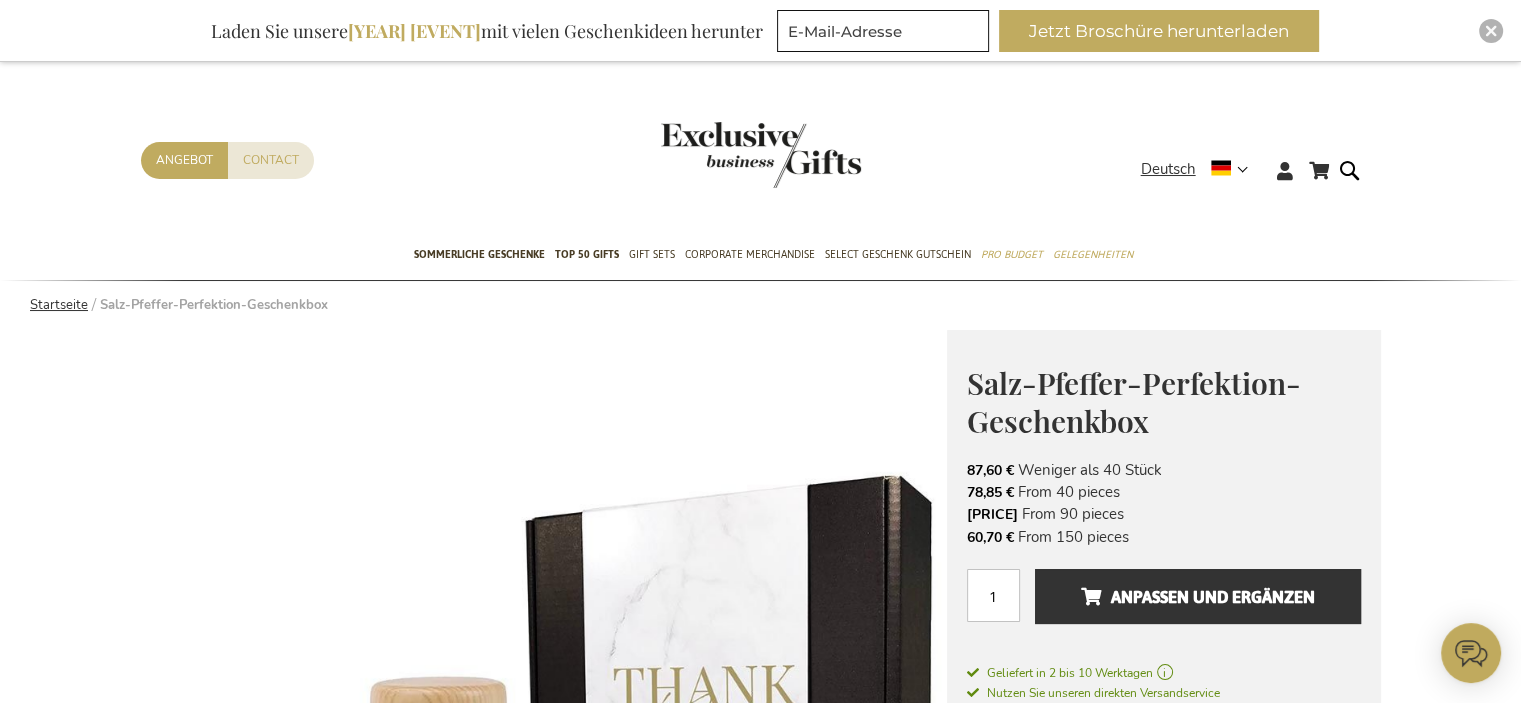 click on "Startseite" at bounding box center [59, 305] 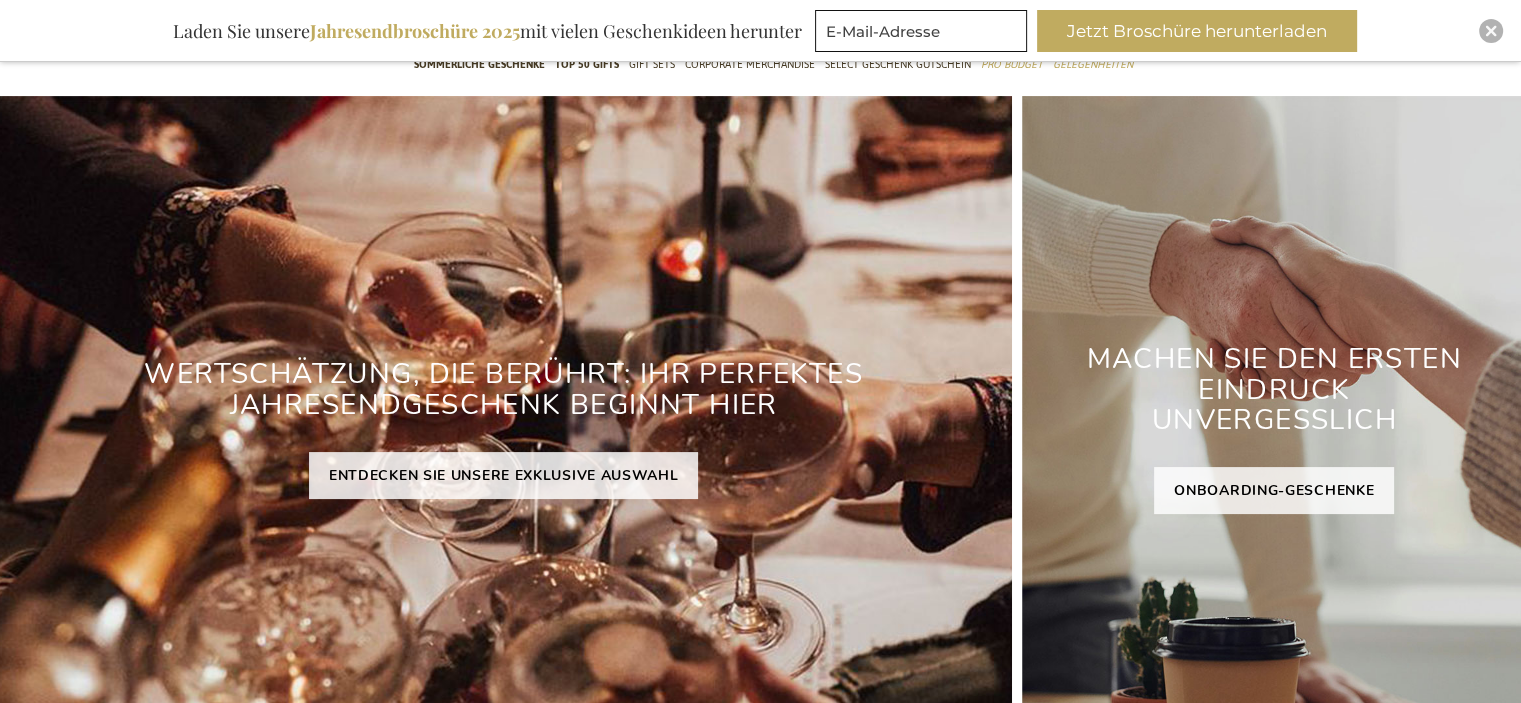 scroll, scrollTop: 225, scrollLeft: 0, axis: vertical 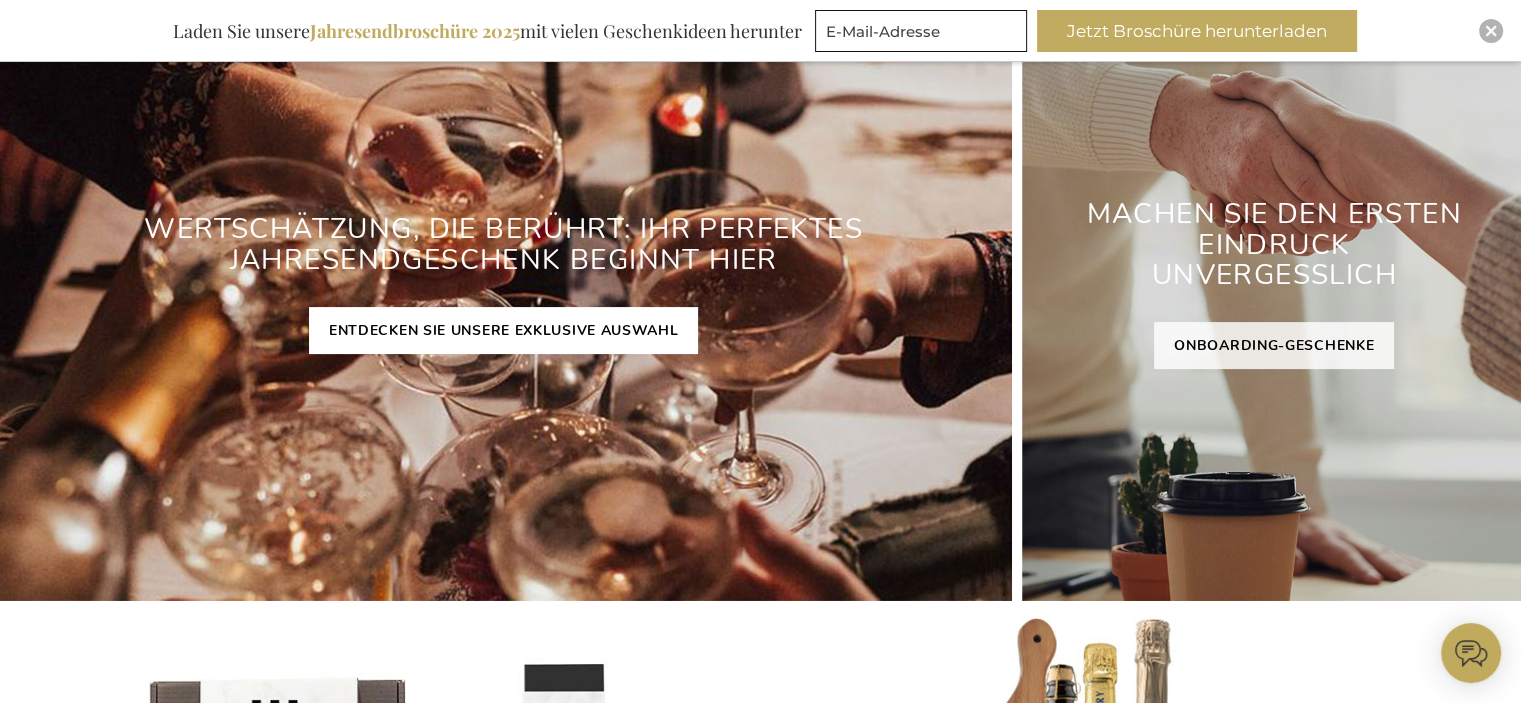 click on "ENTDECKEN SIE UNSERE EXKLUSIVE AUSWAHL" at bounding box center [504, 330] 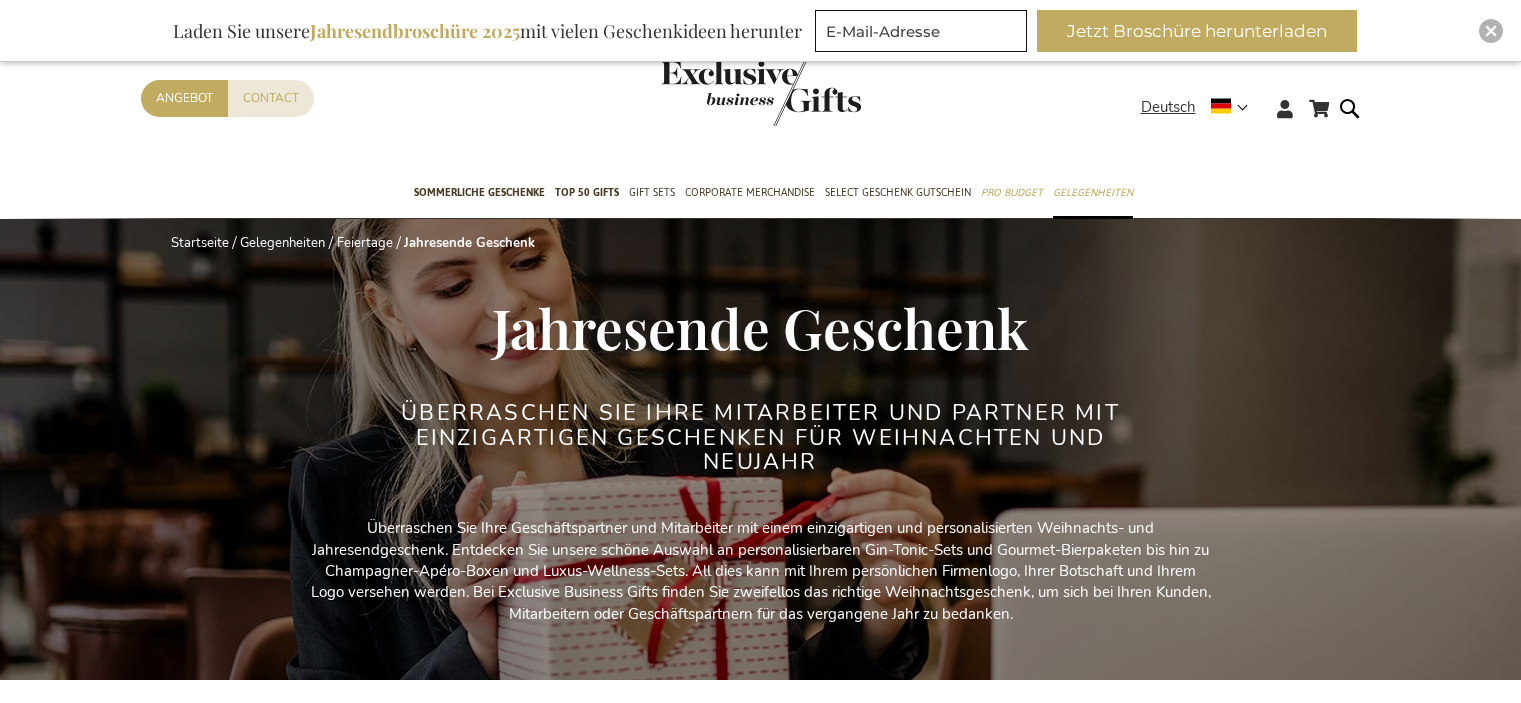 scroll, scrollTop: 391, scrollLeft: 0, axis: vertical 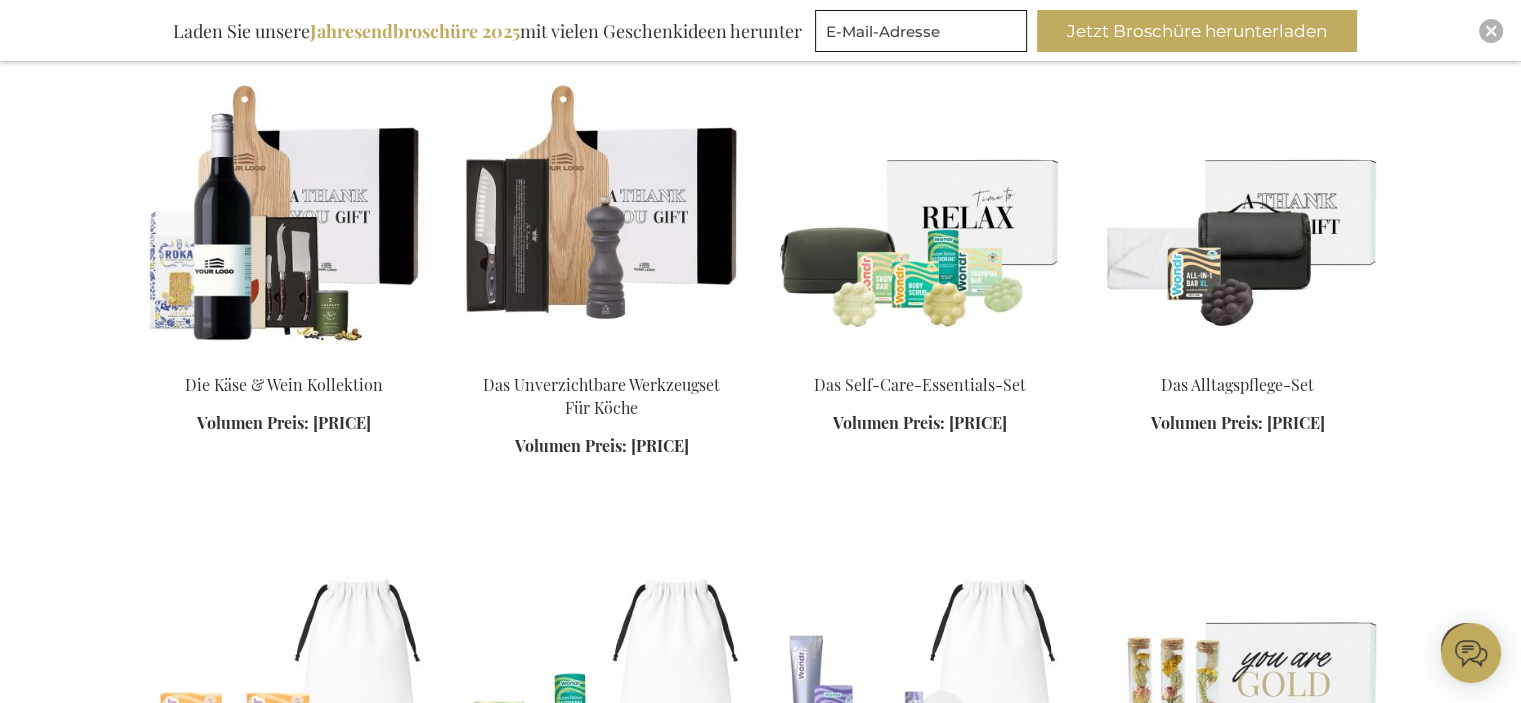 click on "In den Warenkorb" at bounding box center [920, 416] 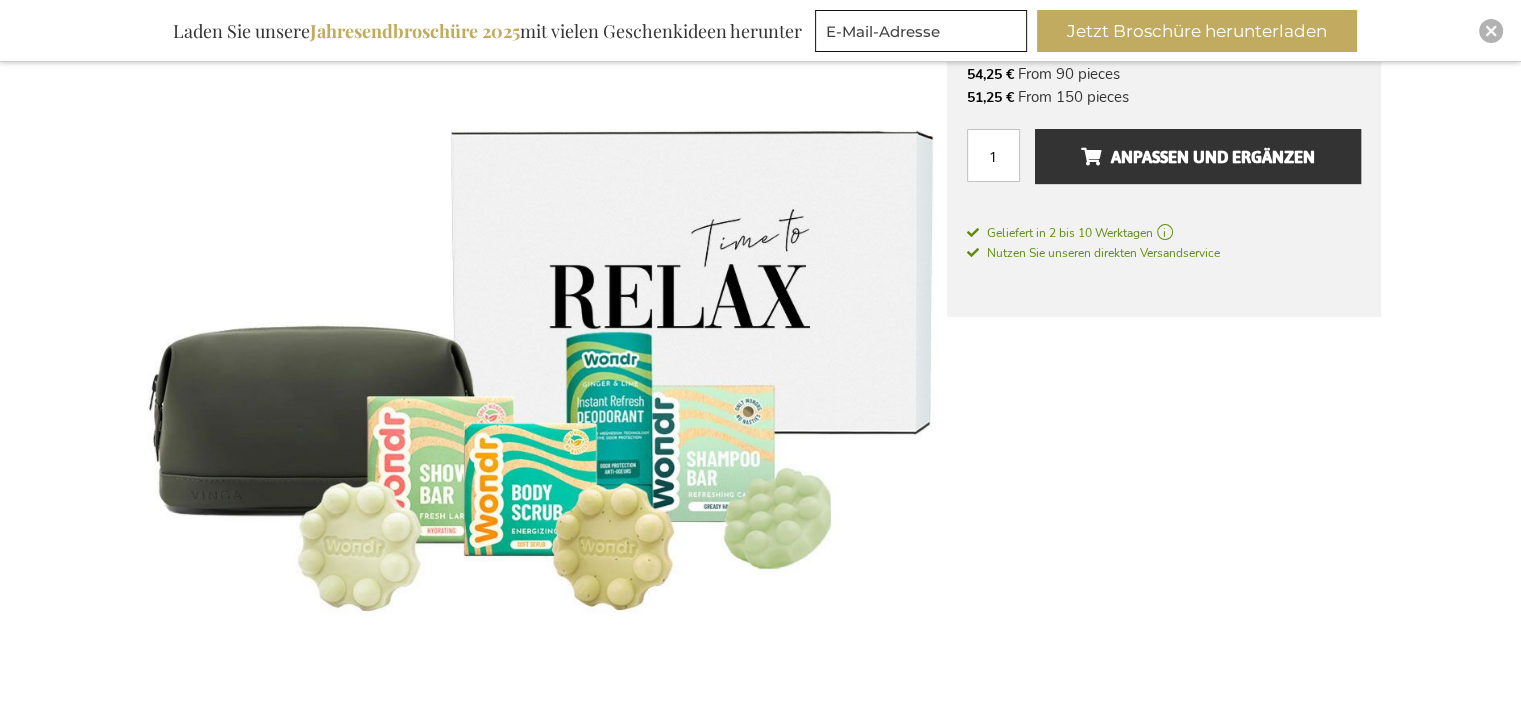 scroll, scrollTop: 440, scrollLeft: 0, axis: vertical 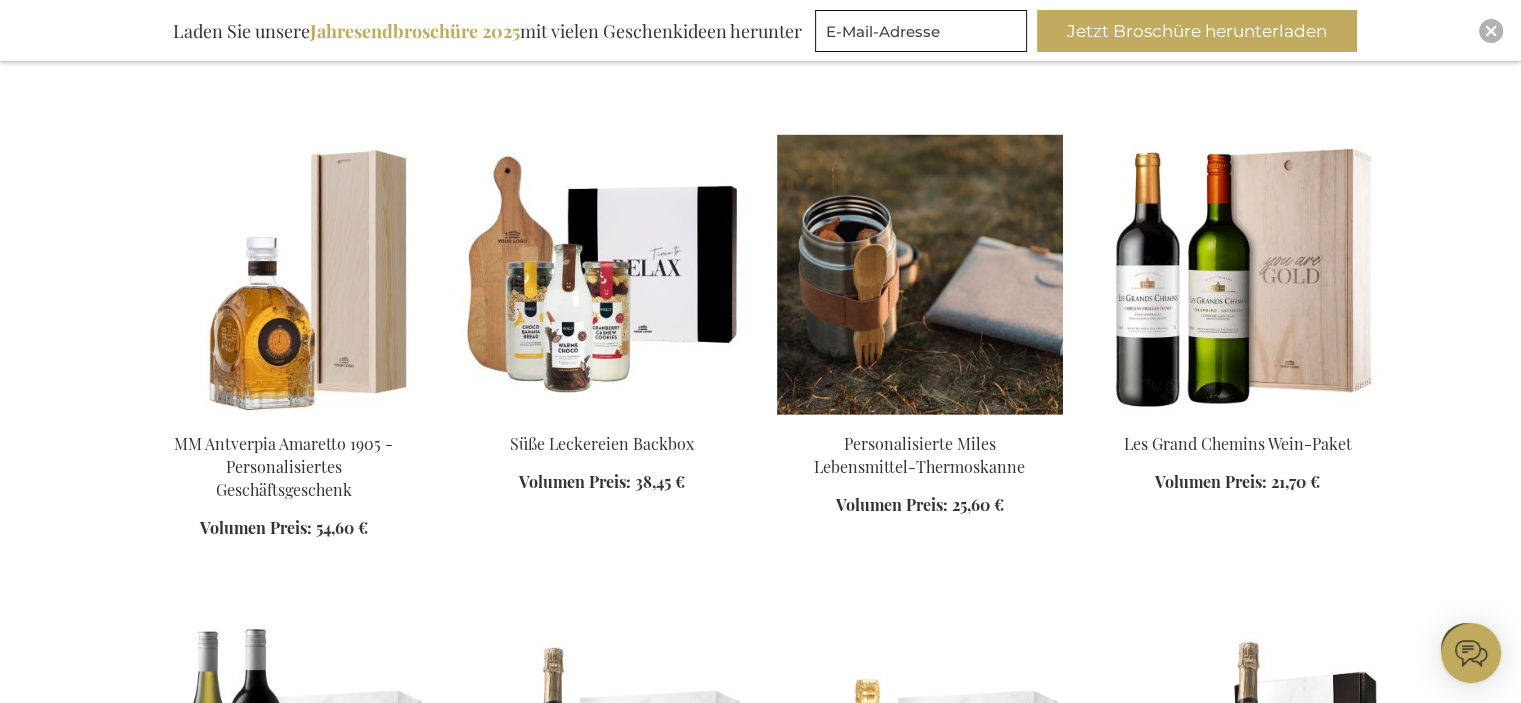 click at bounding box center [920, 275] 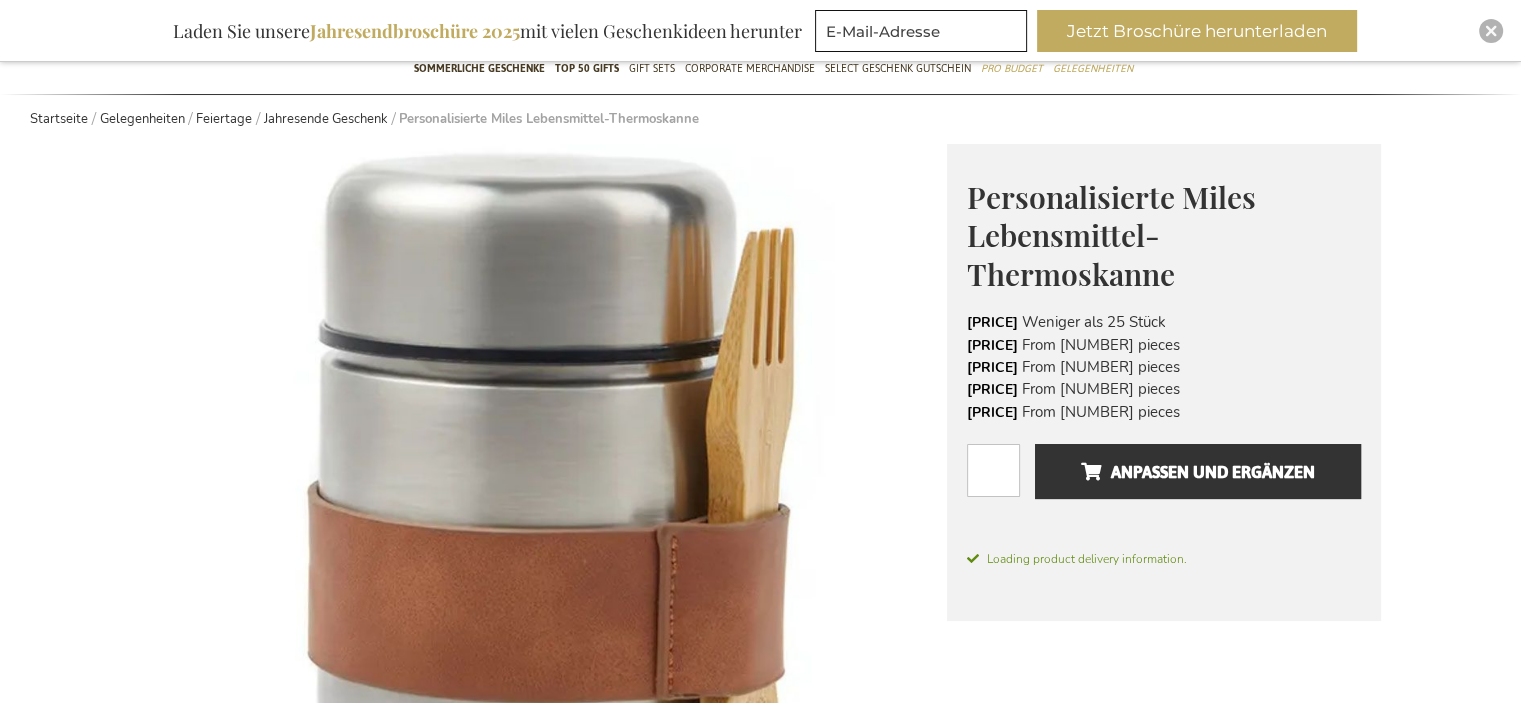 scroll, scrollTop: 251, scrollLeft: 0, axis: vertical 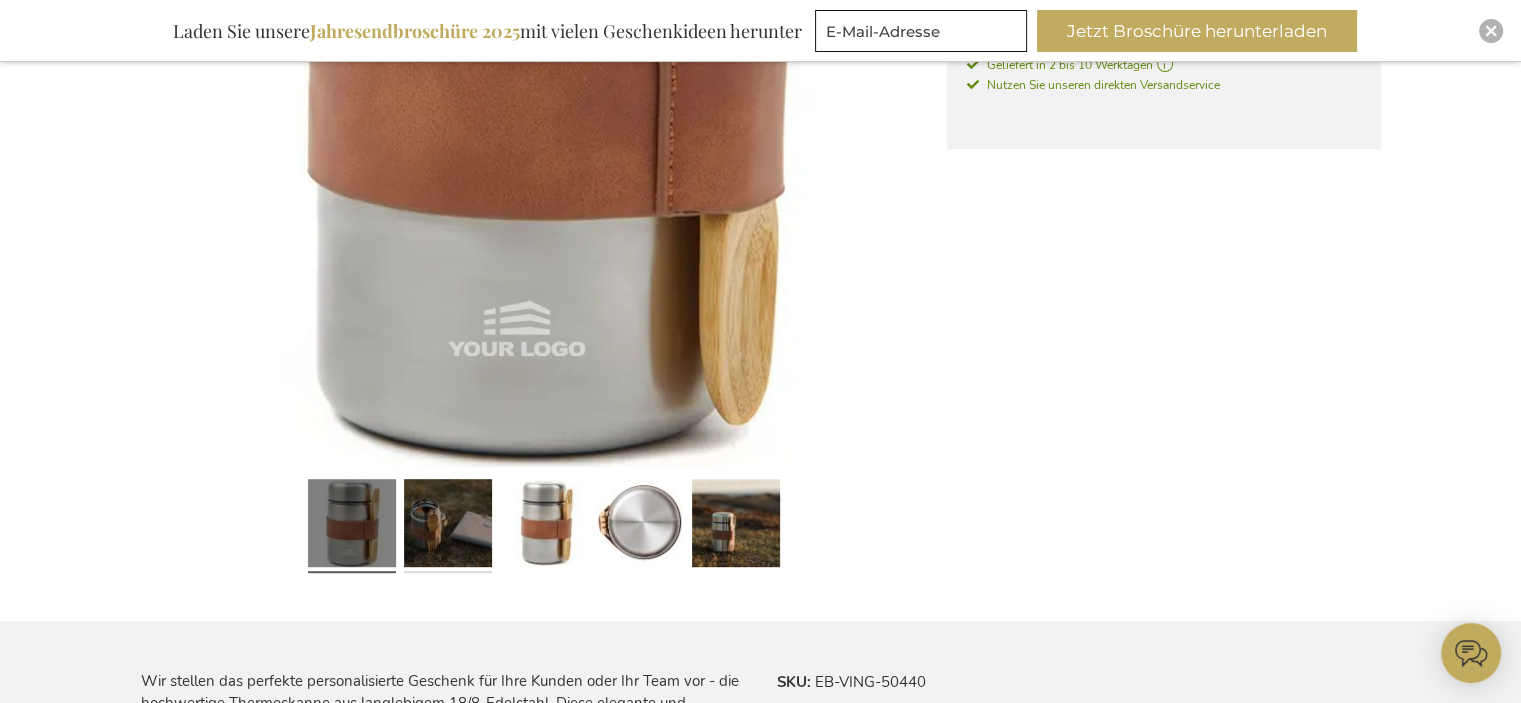 click at bounding box center [448, 527] 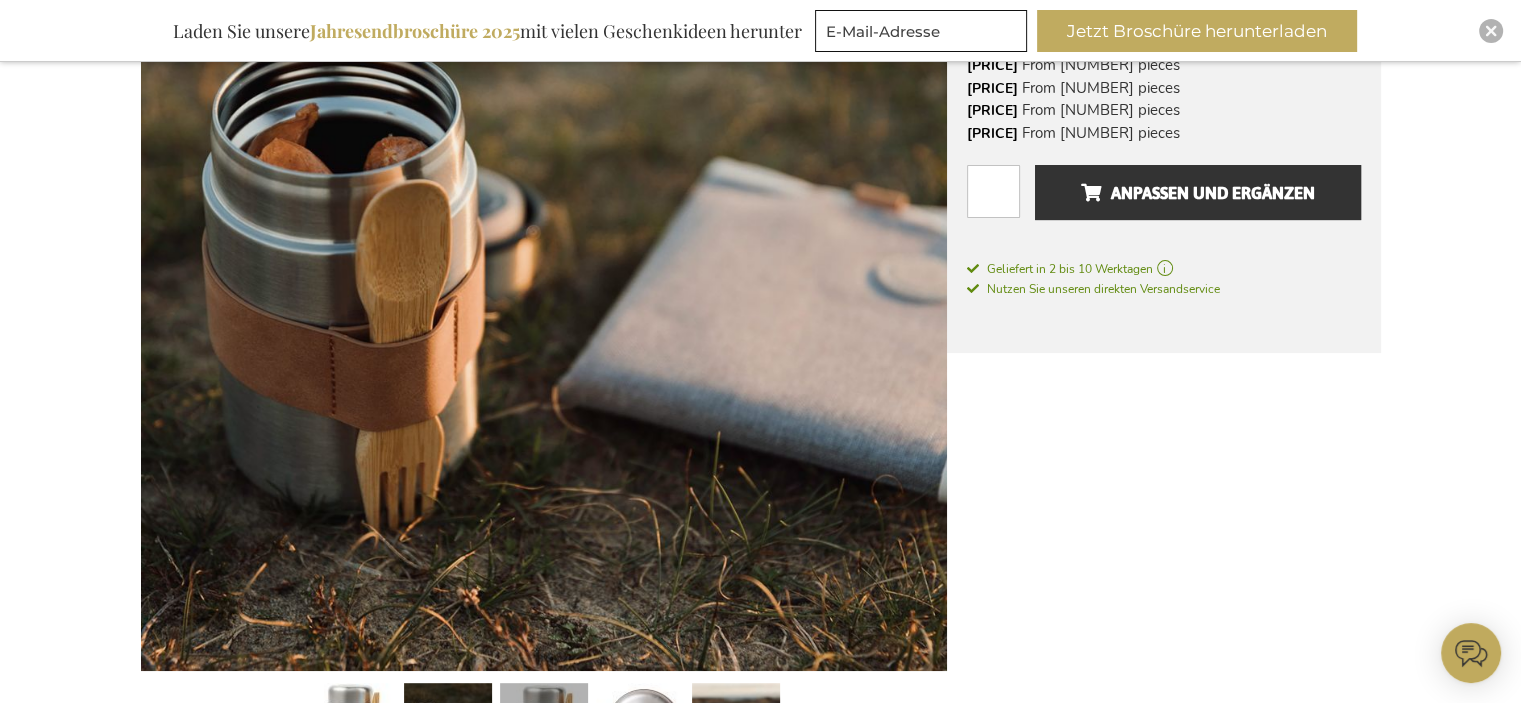 scroll, scrollTop: 461, scrollLeft: 0, axis: vertical 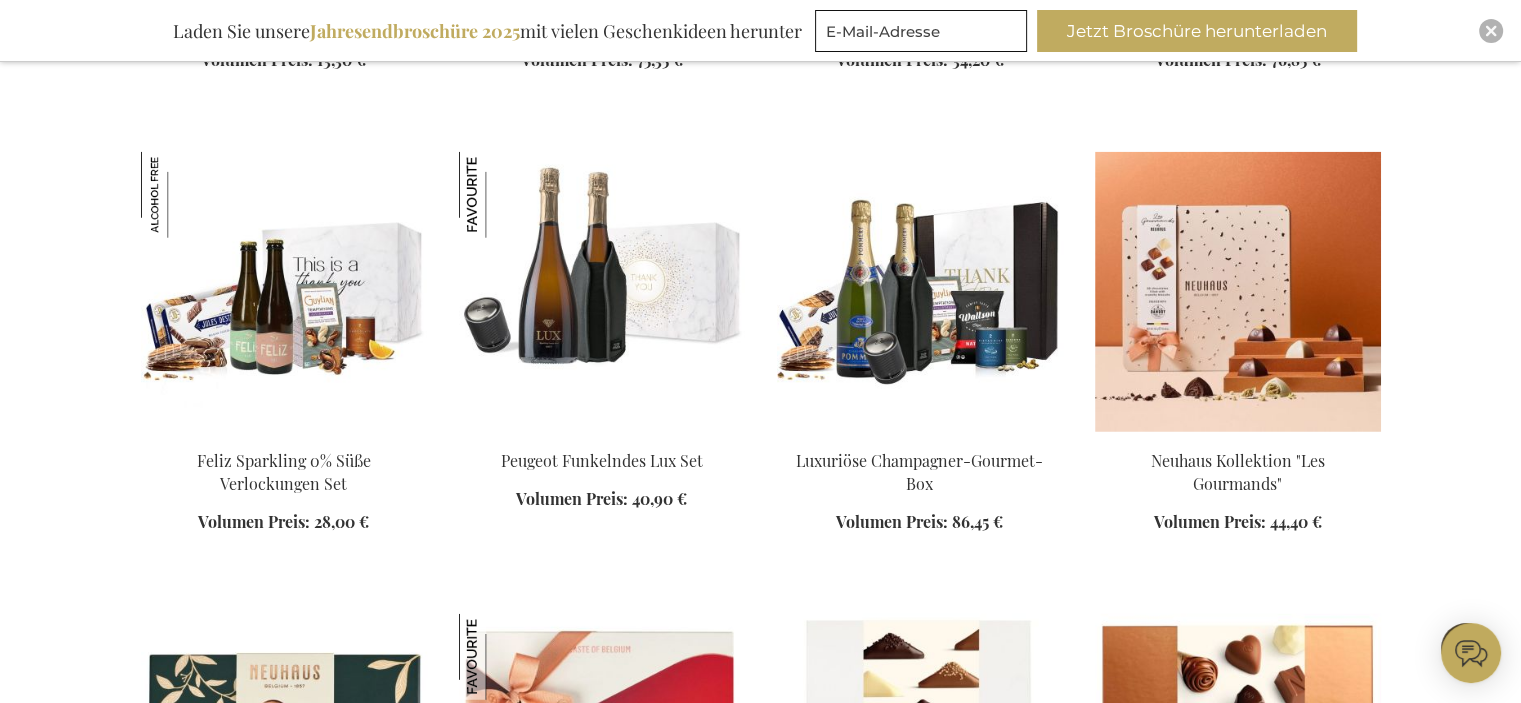 click at bounding box center (1238, 292) 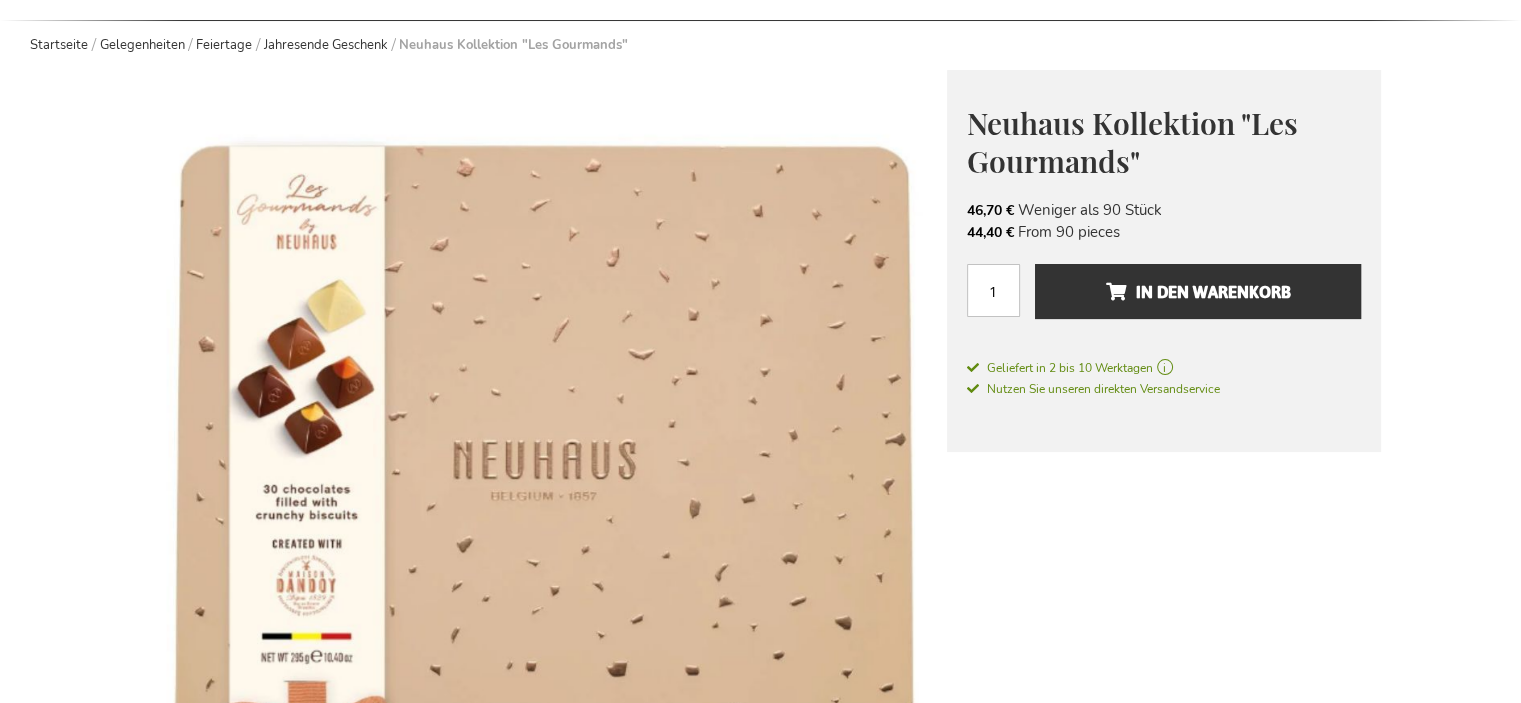 scroll, scrollTop: 0, scrollLeft: 0, axis: both 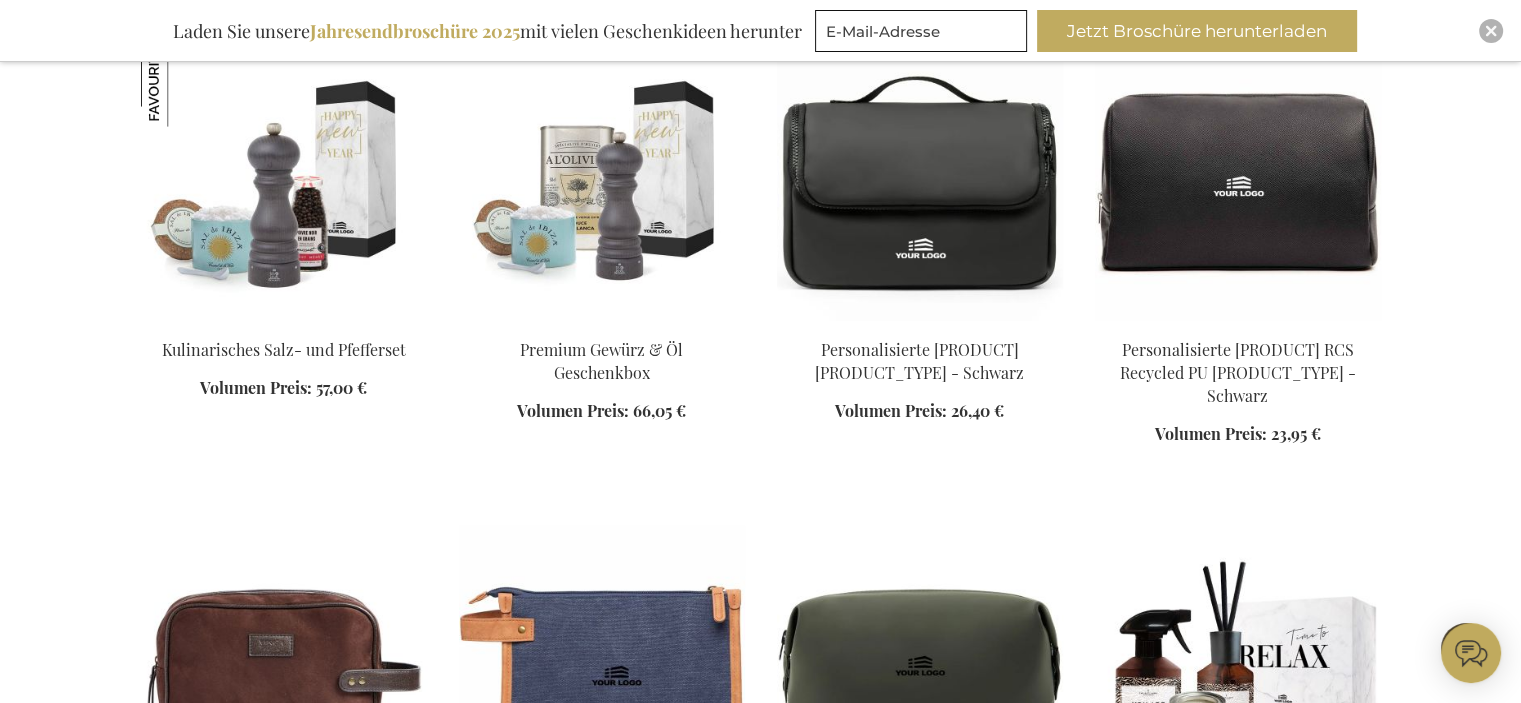 click on "In den Warenkorb" at bounding box center (284, 381) 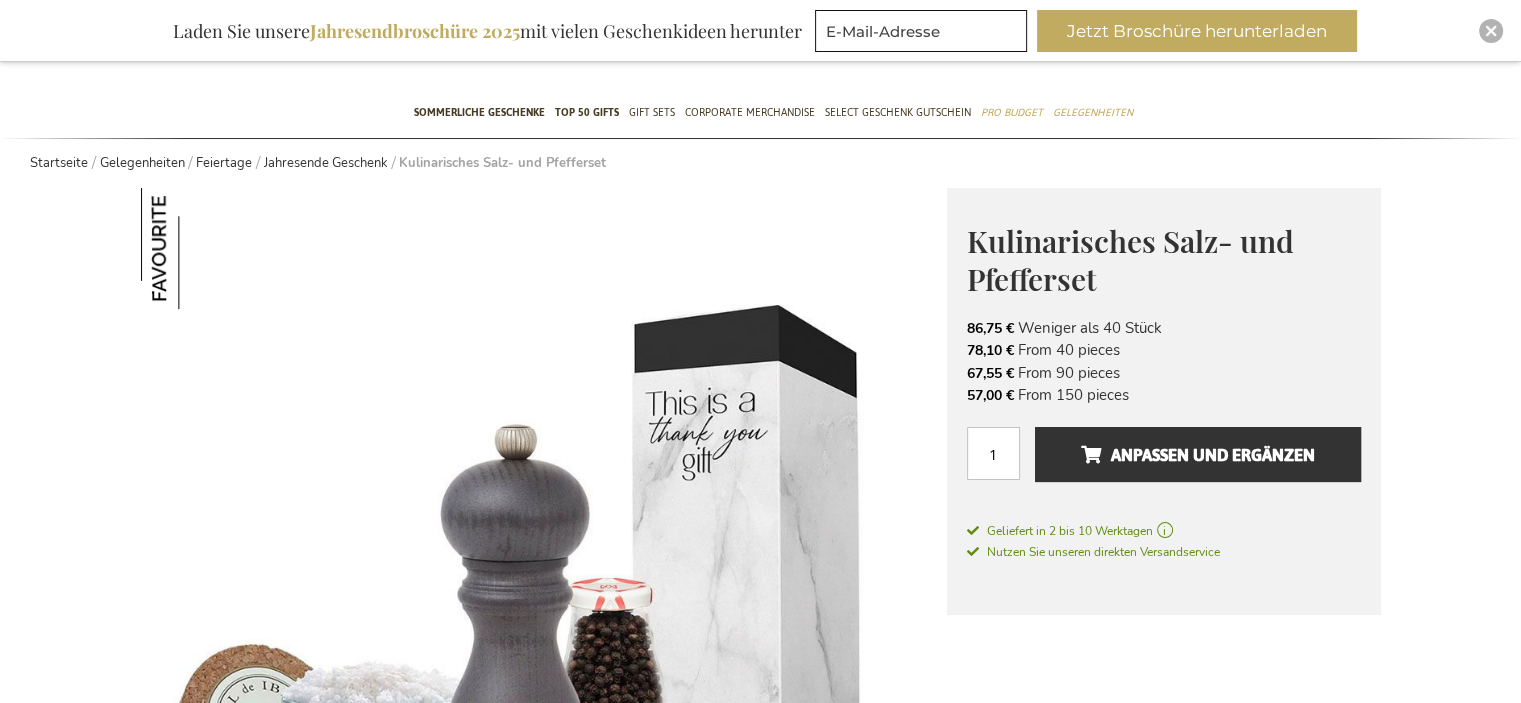 scroll, scrollTop: 0, scrollLeft: 0, axis: both 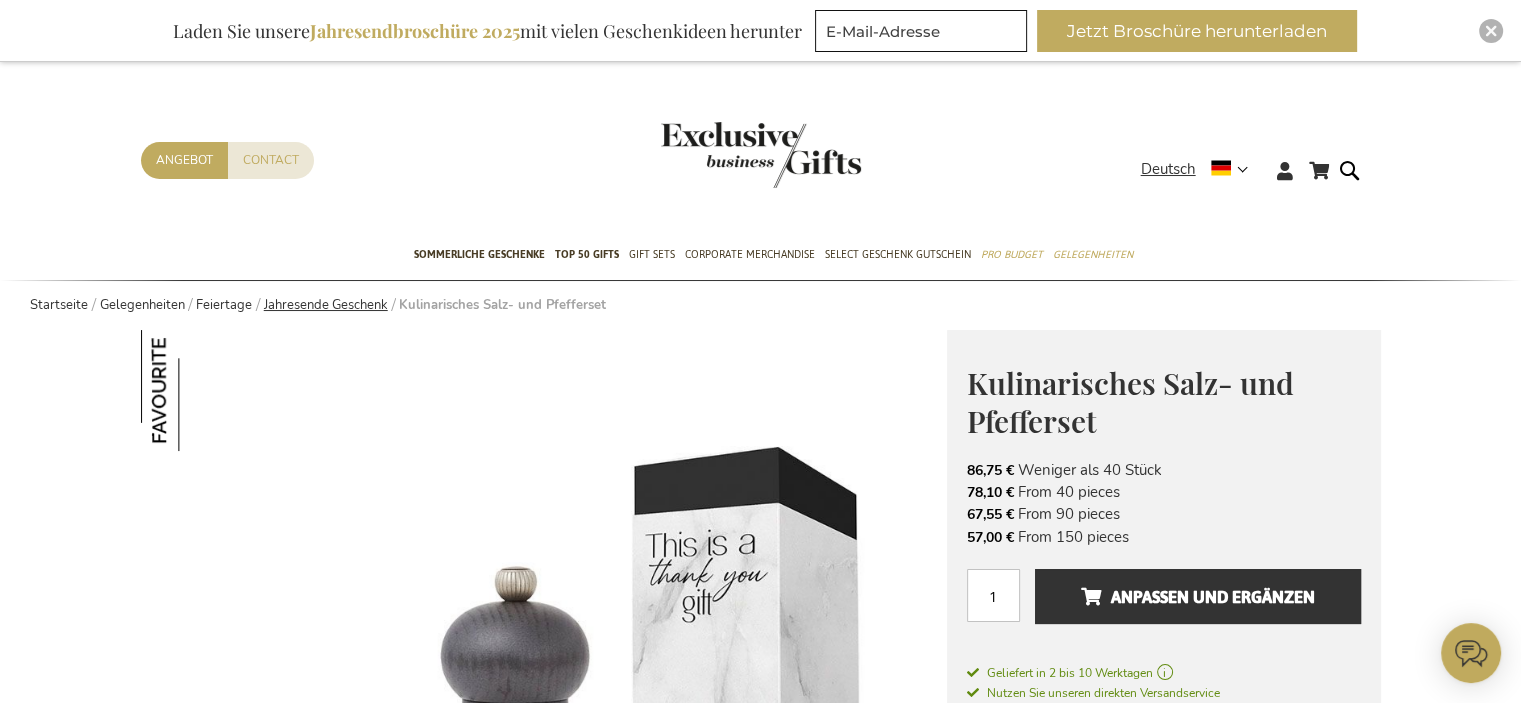 click on "Jahresende Geschenk" at bounding box center (326, 305) 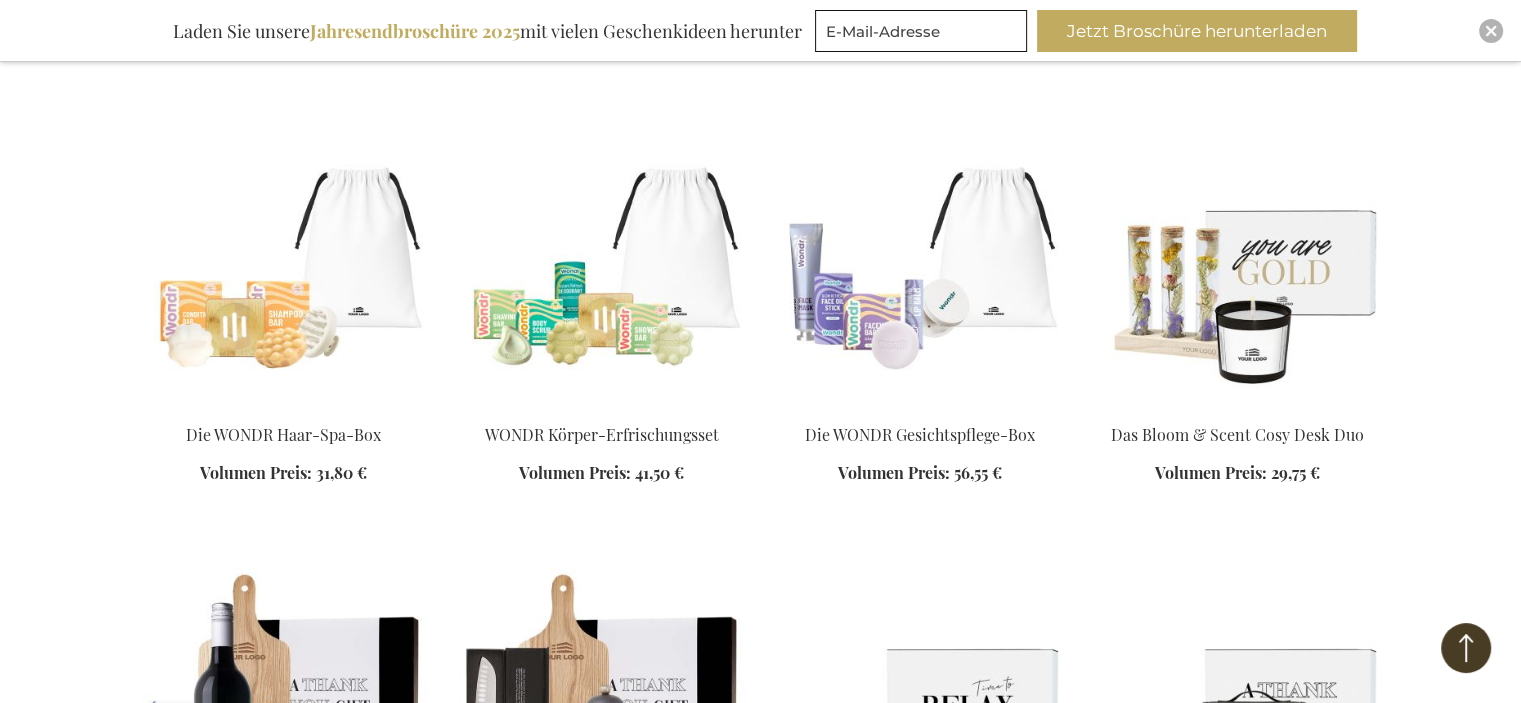 scroll, scrollTop: 2352, scrollLeft: 0, axis: vertical 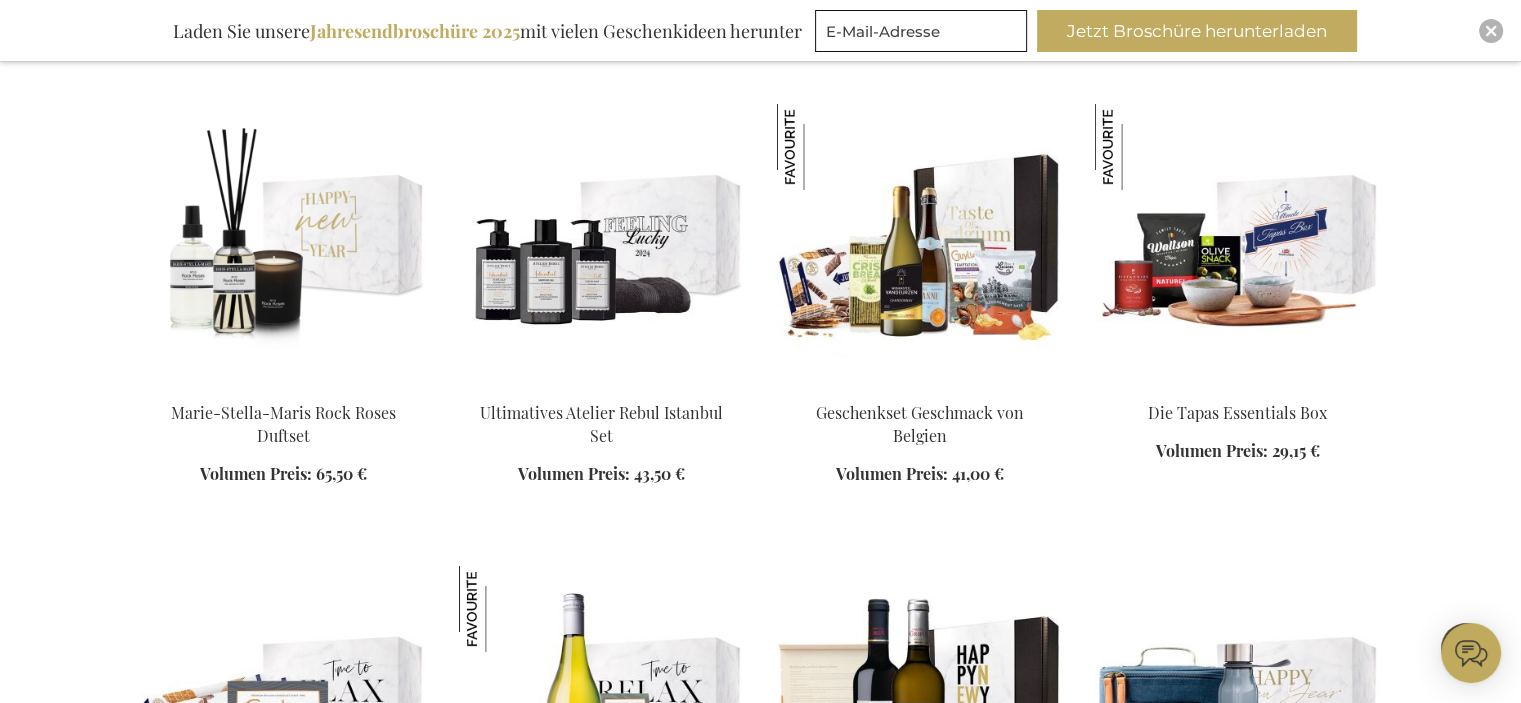 click at bounding box center [602, 244] 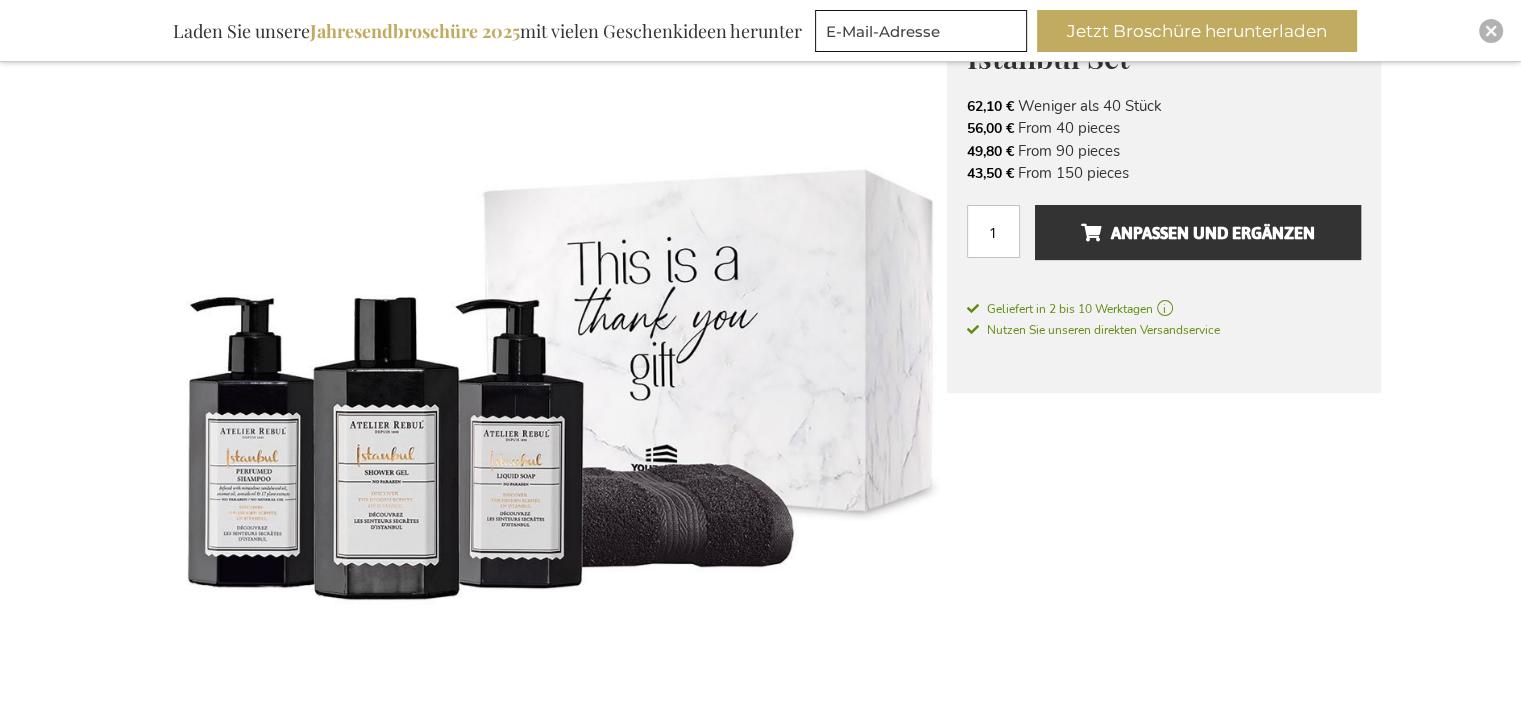 scroll, scrollTop: 0, scrollLeft: 0, axis: both 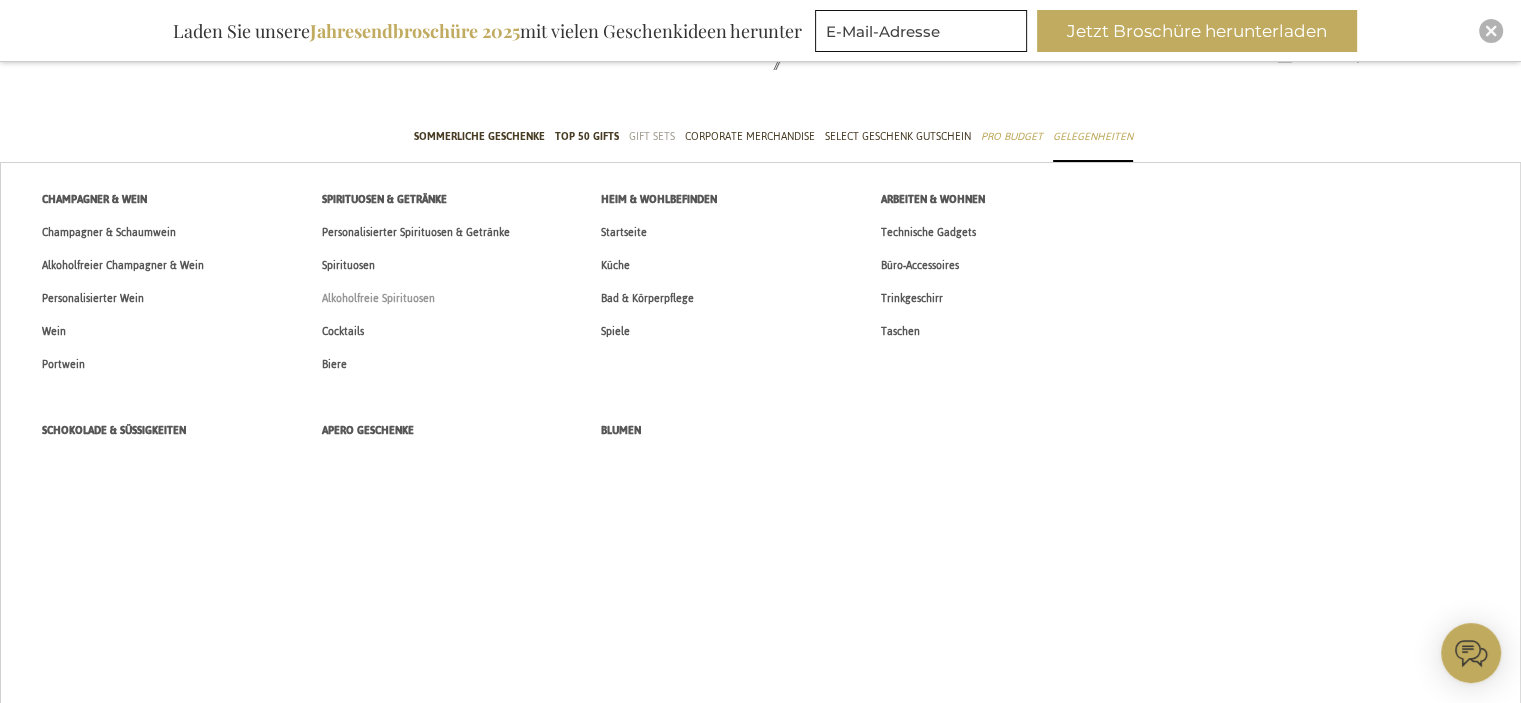 click on "Alkoholfreie Spirituosen" at bounding box center [378, 298] 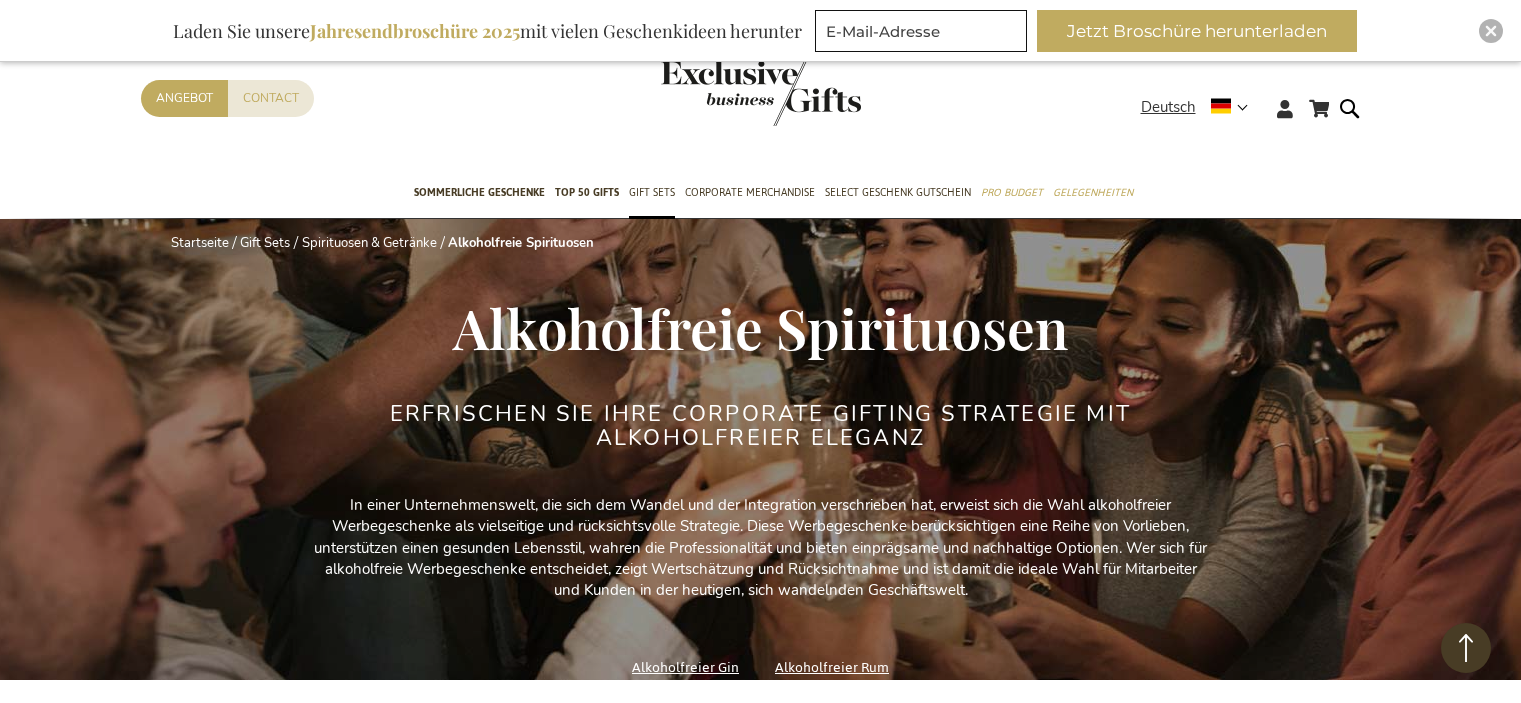 scroll, scrollTop: 706, scrollLeft: 0, axis: vertical 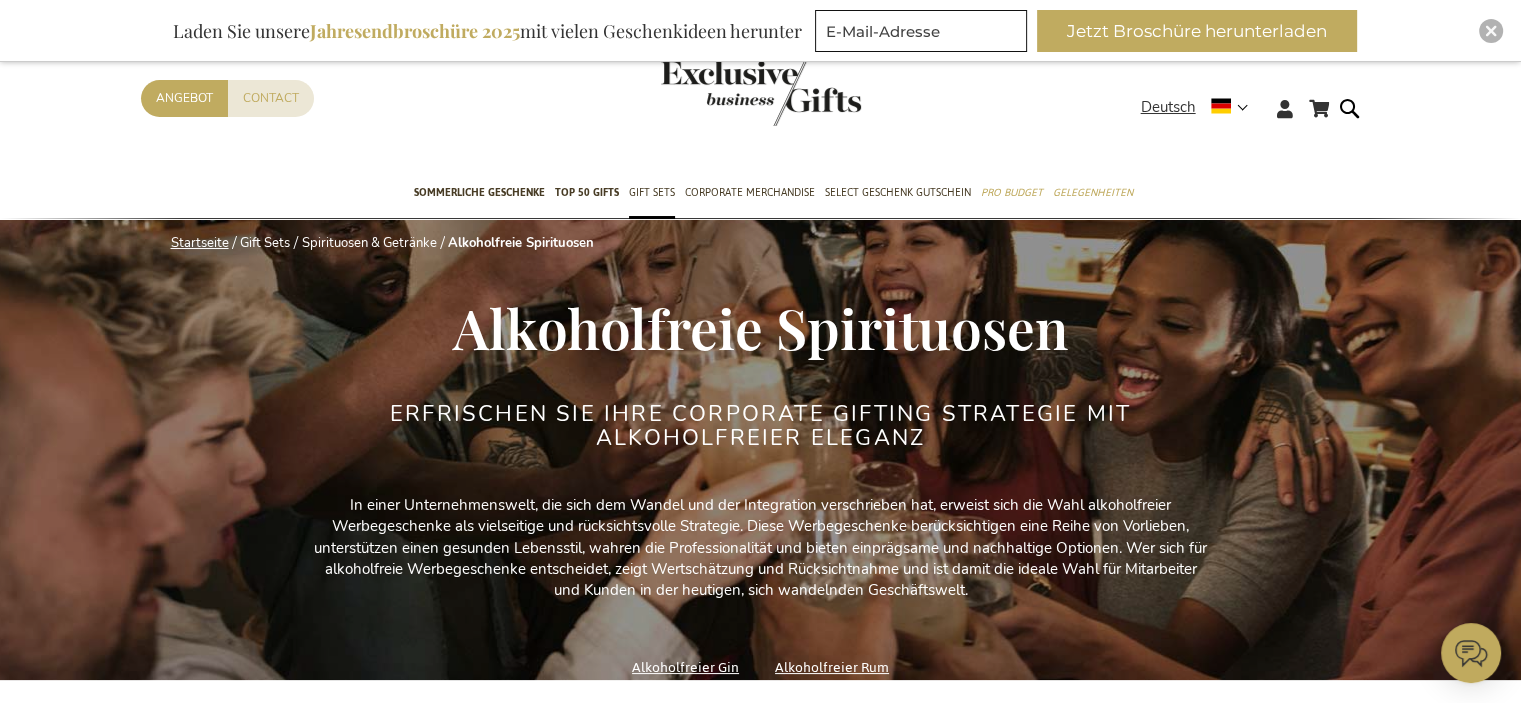 click on "Startseite" at bounding box center (200, 243) 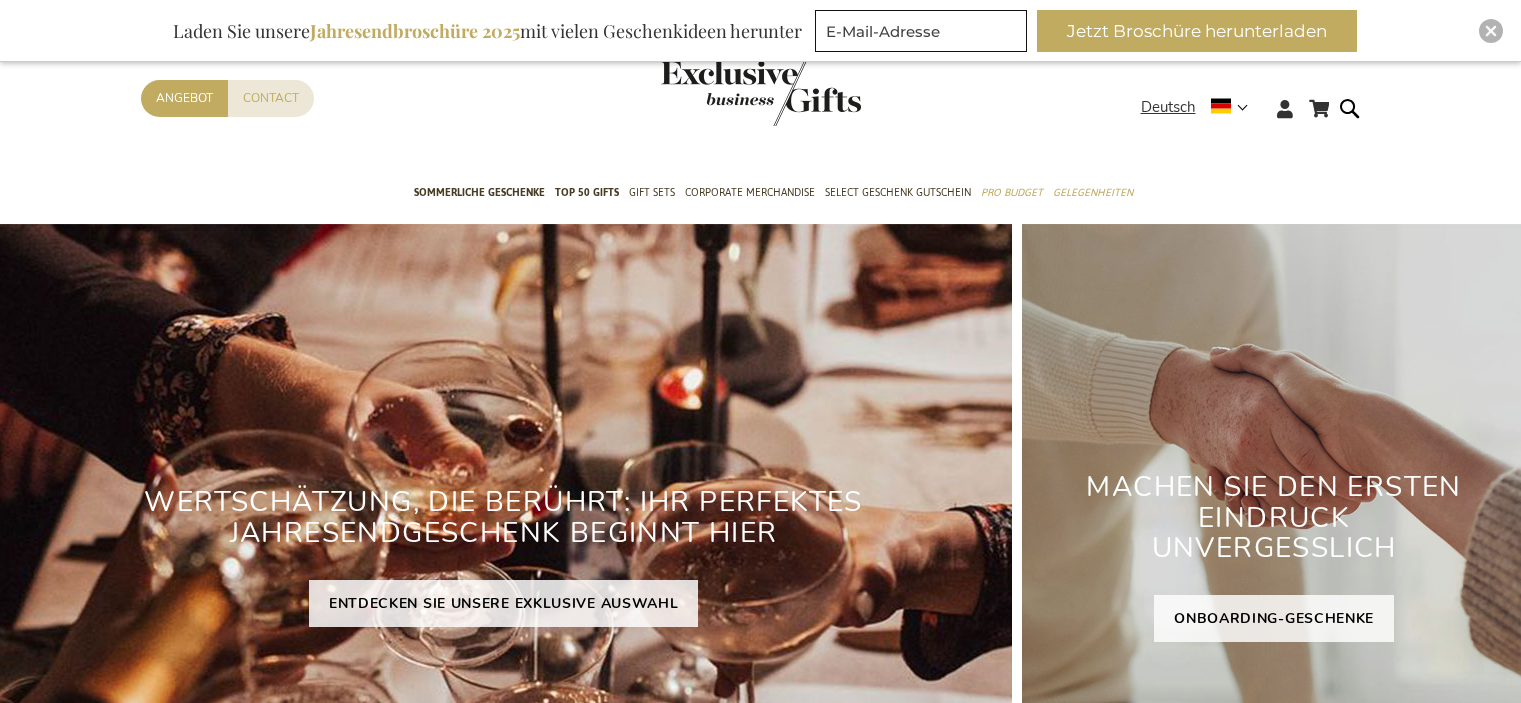 scroll, scrollTop: 462, scrollLeft: 0, axis: vertical 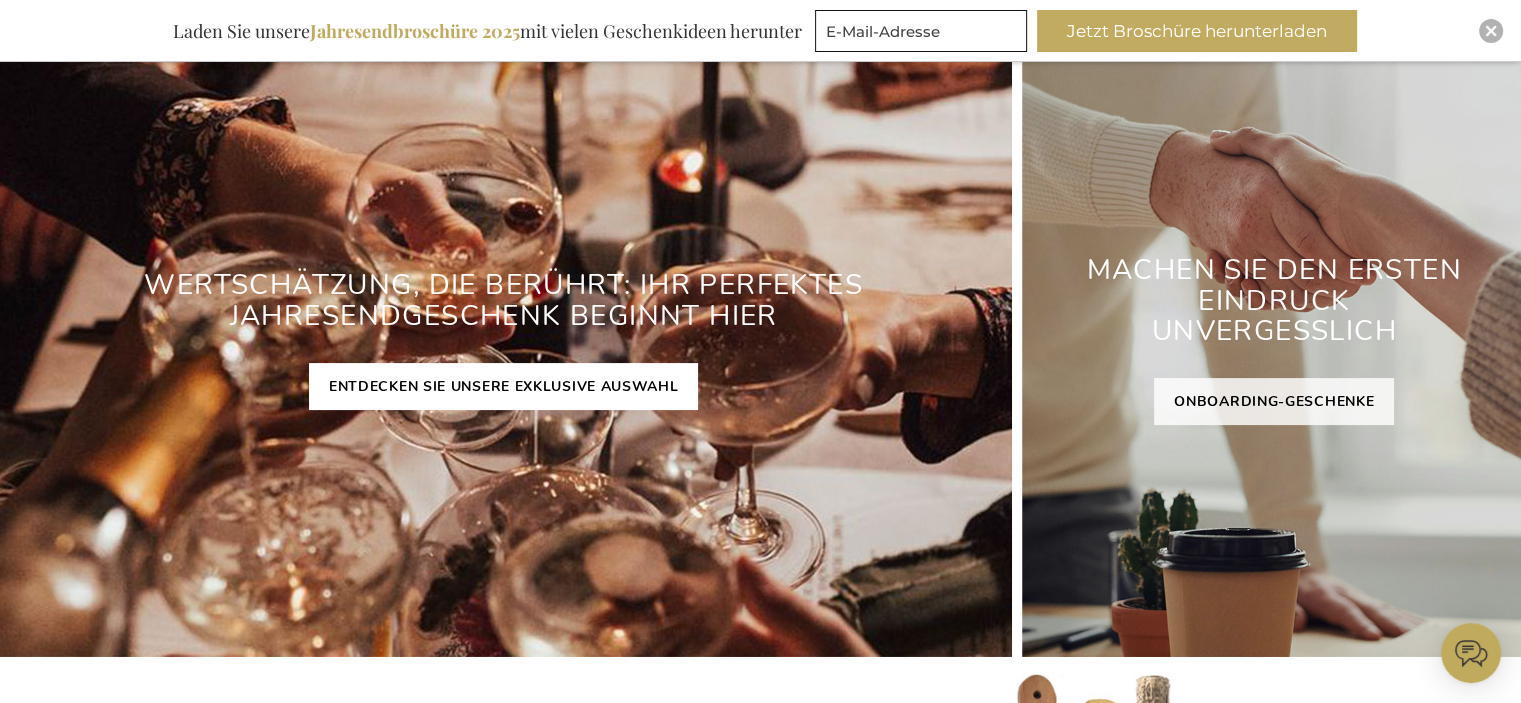 click on "ENTDECKEN SIE UNSERE EXKLUSIVE AUSWAHL" at bounding box center (504, 386) 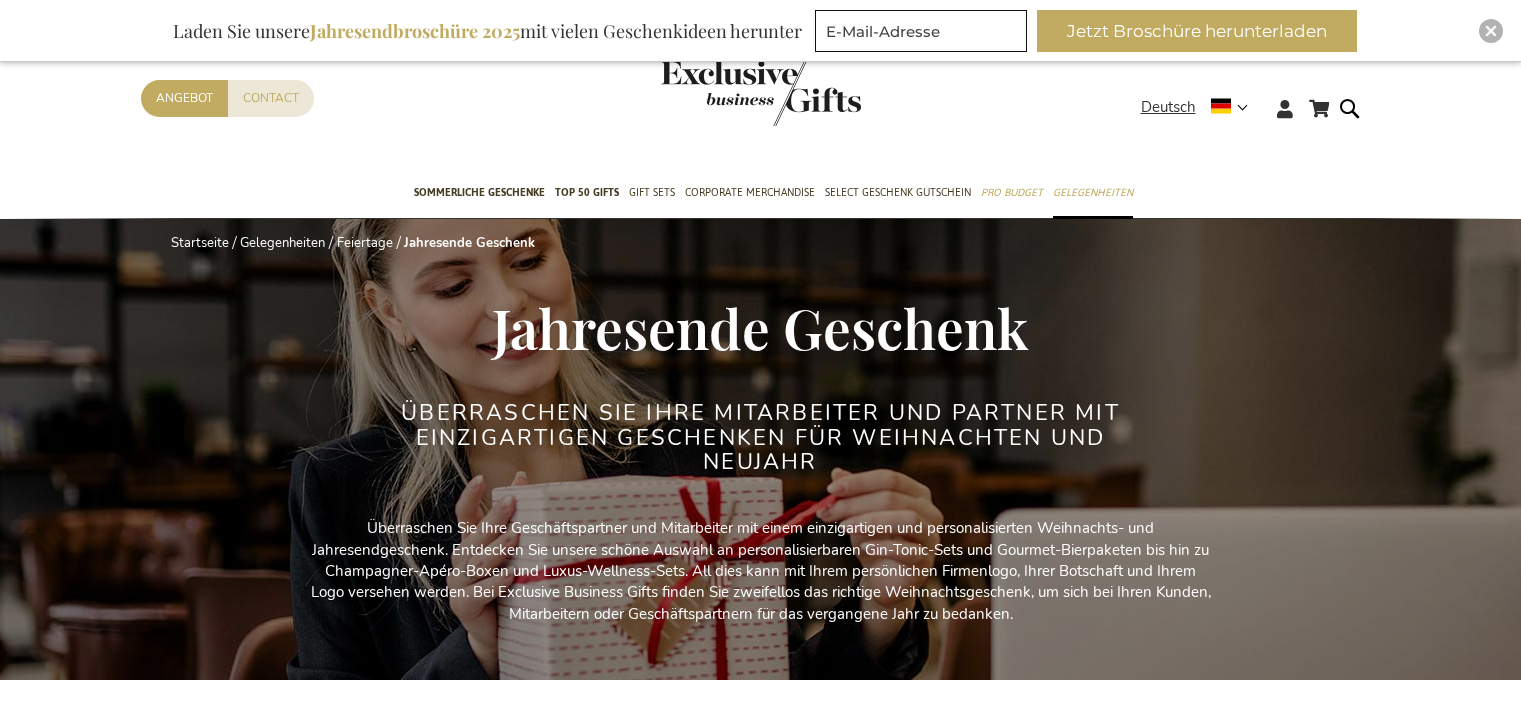scroll, scrollTop: 248, scrollLeft: 0, axis: vertical 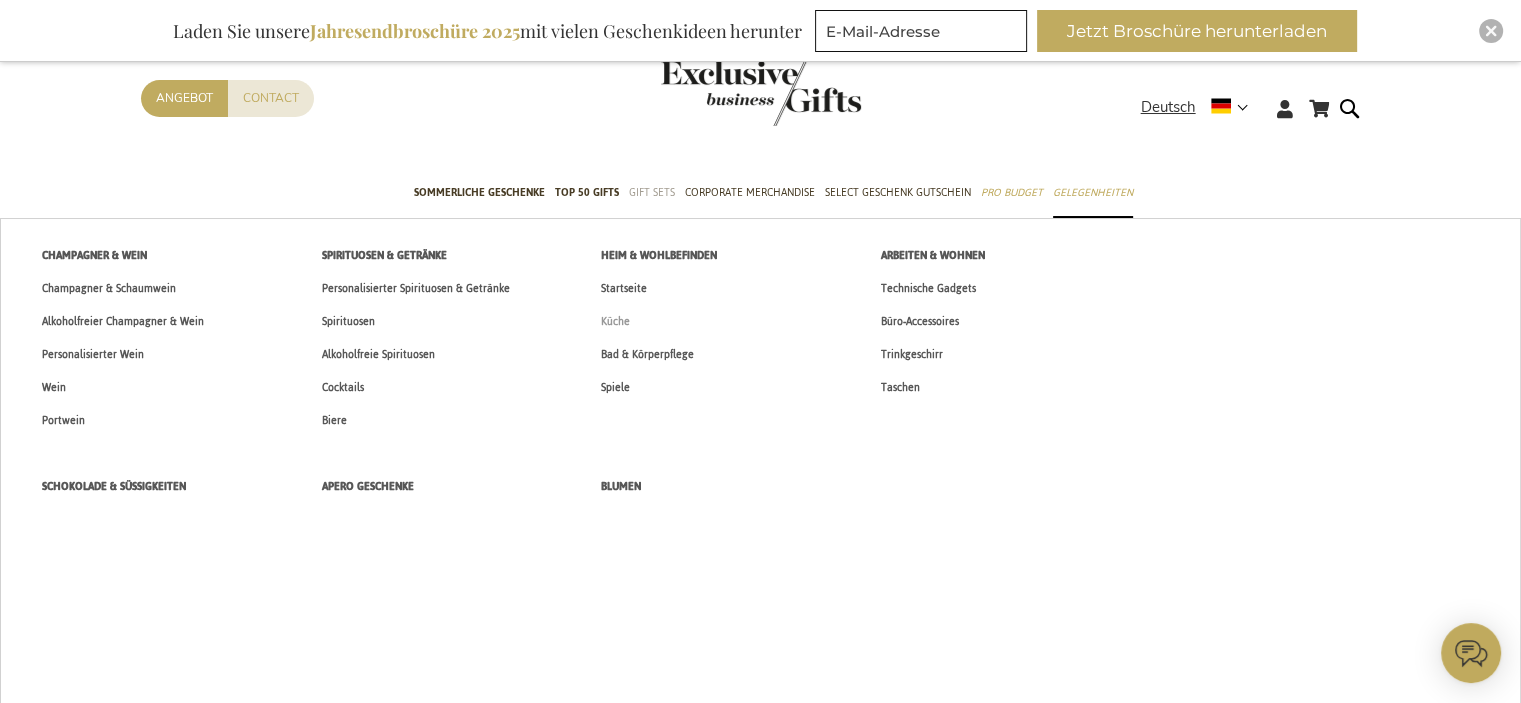 click on "Küche" at bounding box center [615, 321] 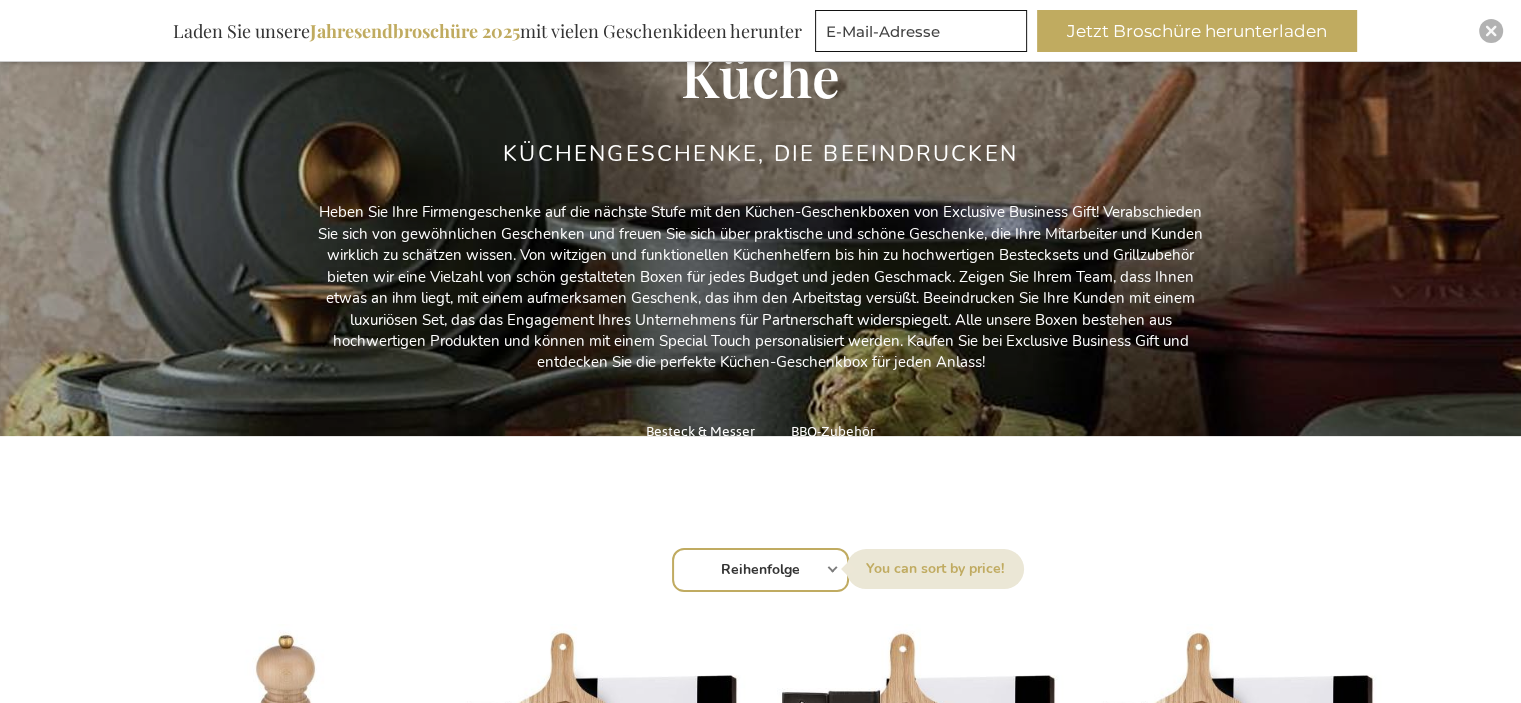 scroll, scrollTop: 551, scrollLeft: 0, axis: vertical 